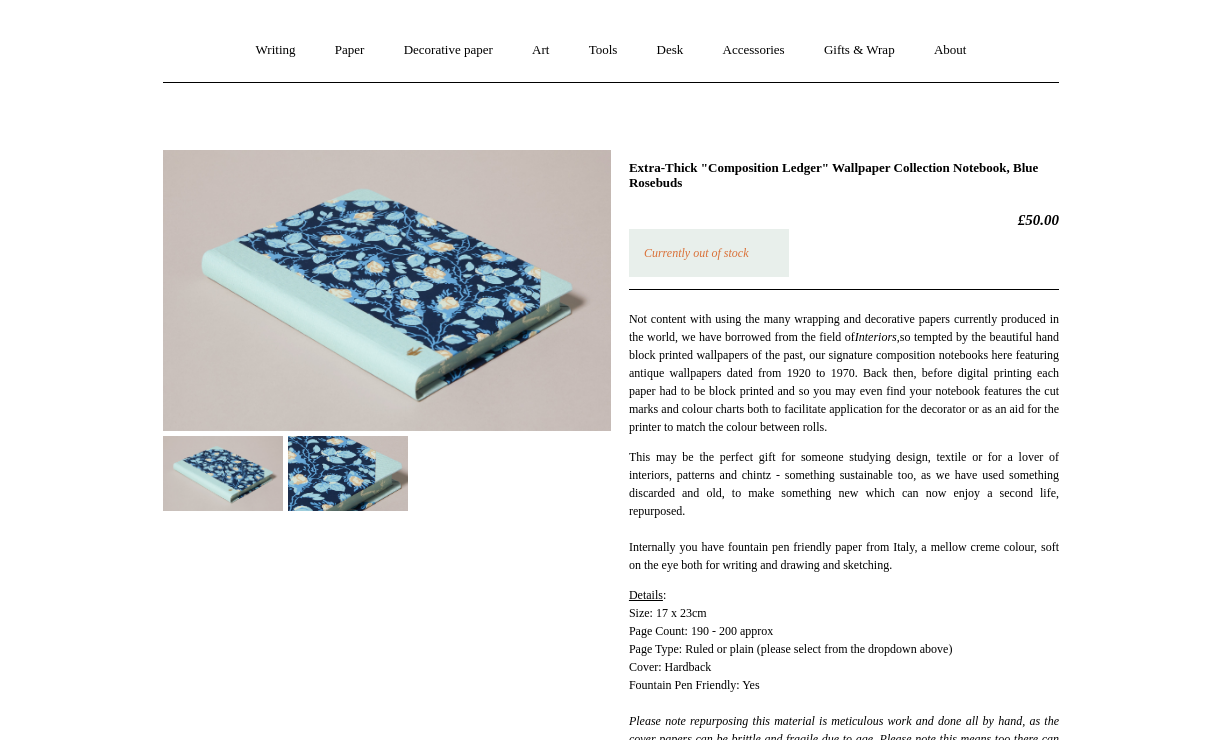 scroll, scrollTop: 171, scrollLeft: 0, axis: vertical 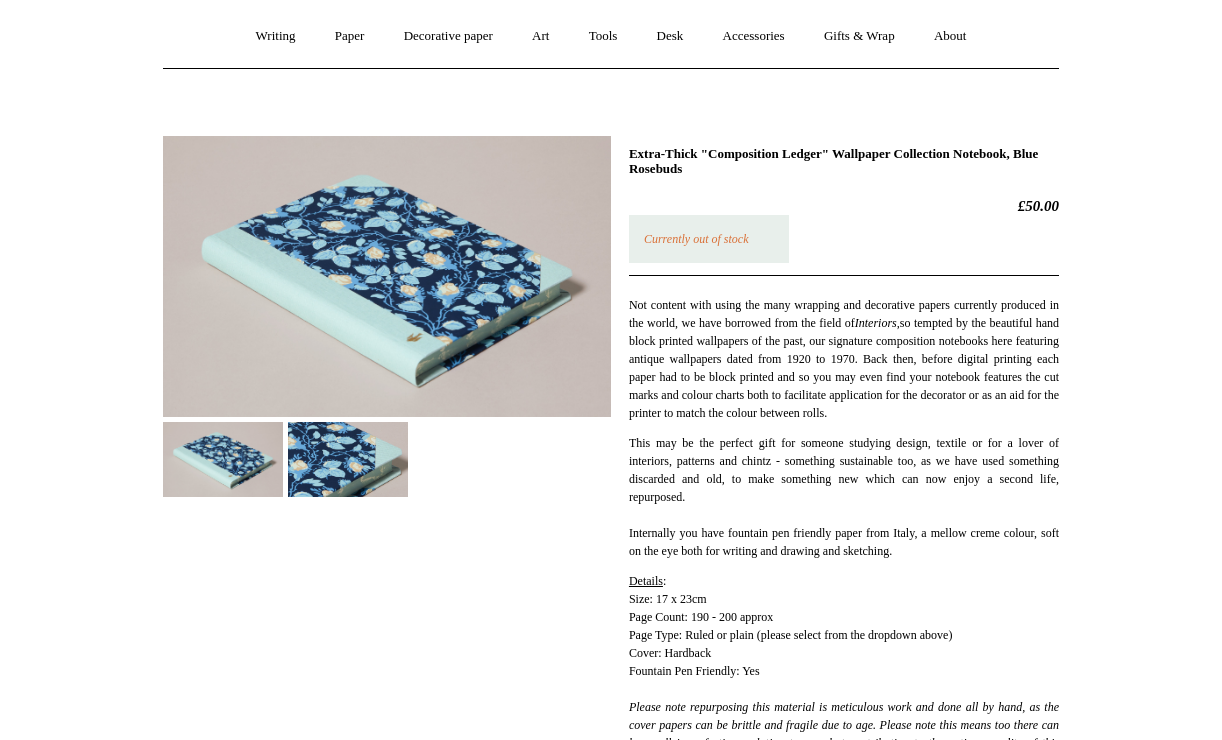 click on "Currently out of stock" at bounding box center (696, 239) 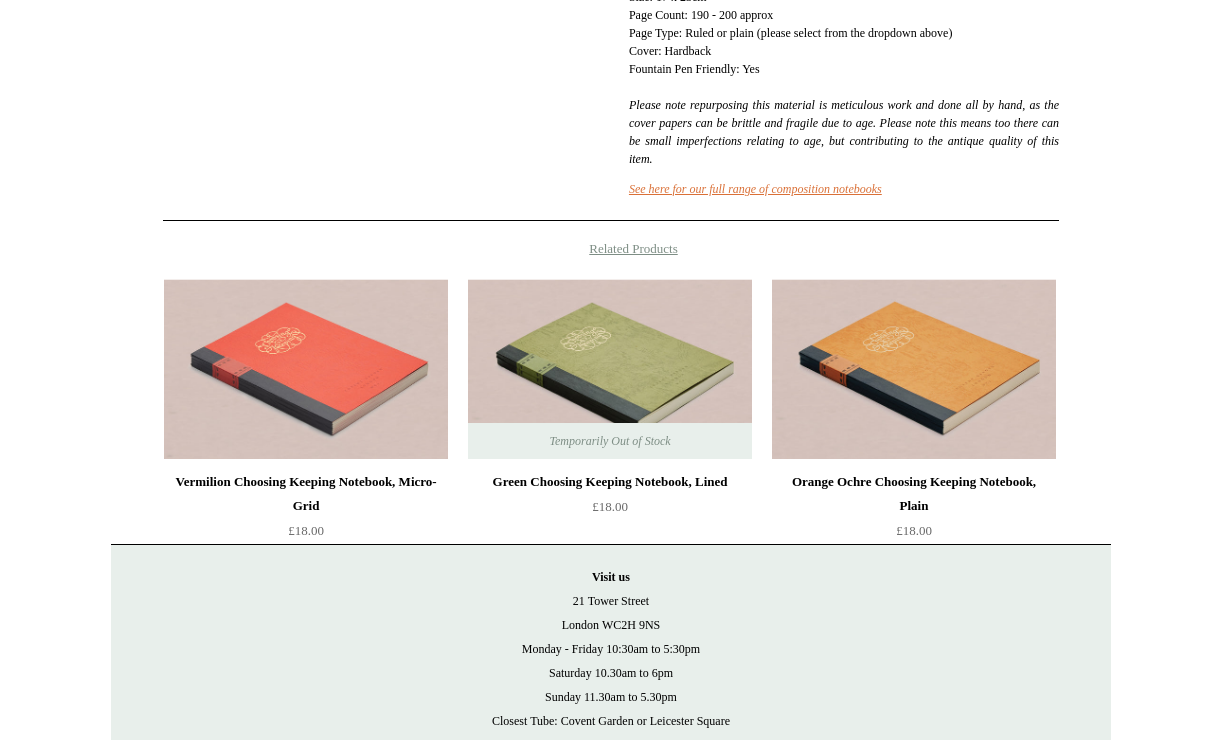 scroll, scrollTop: 0, scrollLeft: 0, axis: both 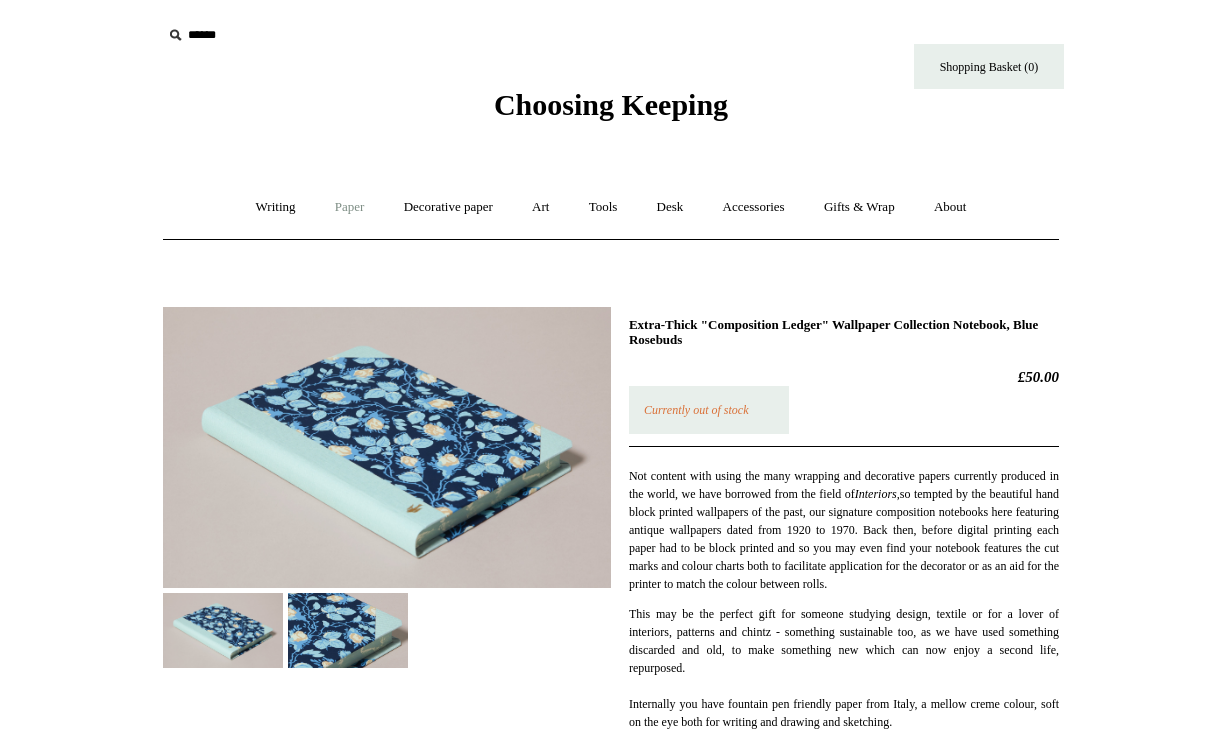click on "Paper +" at bounding box center (350, 207) 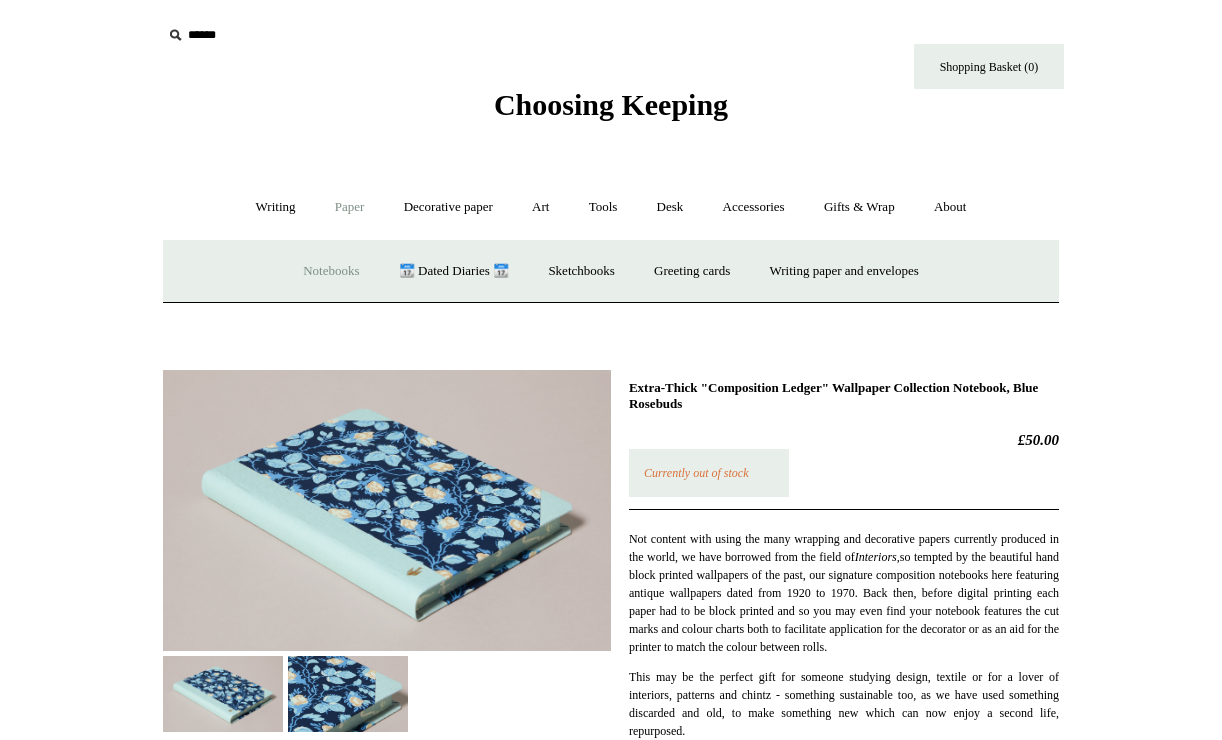 click on "Notebooks +" at bounding box center [331, 271] 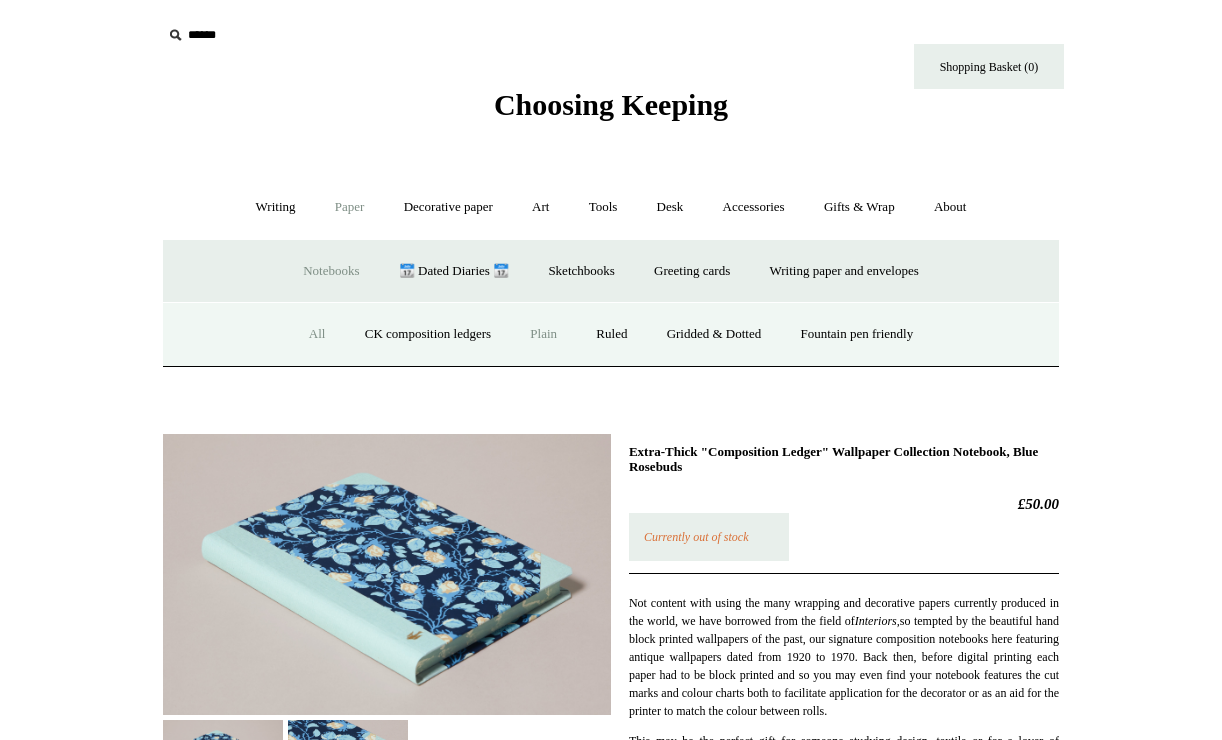 click on "Plain" at bounding box center [543, 334] 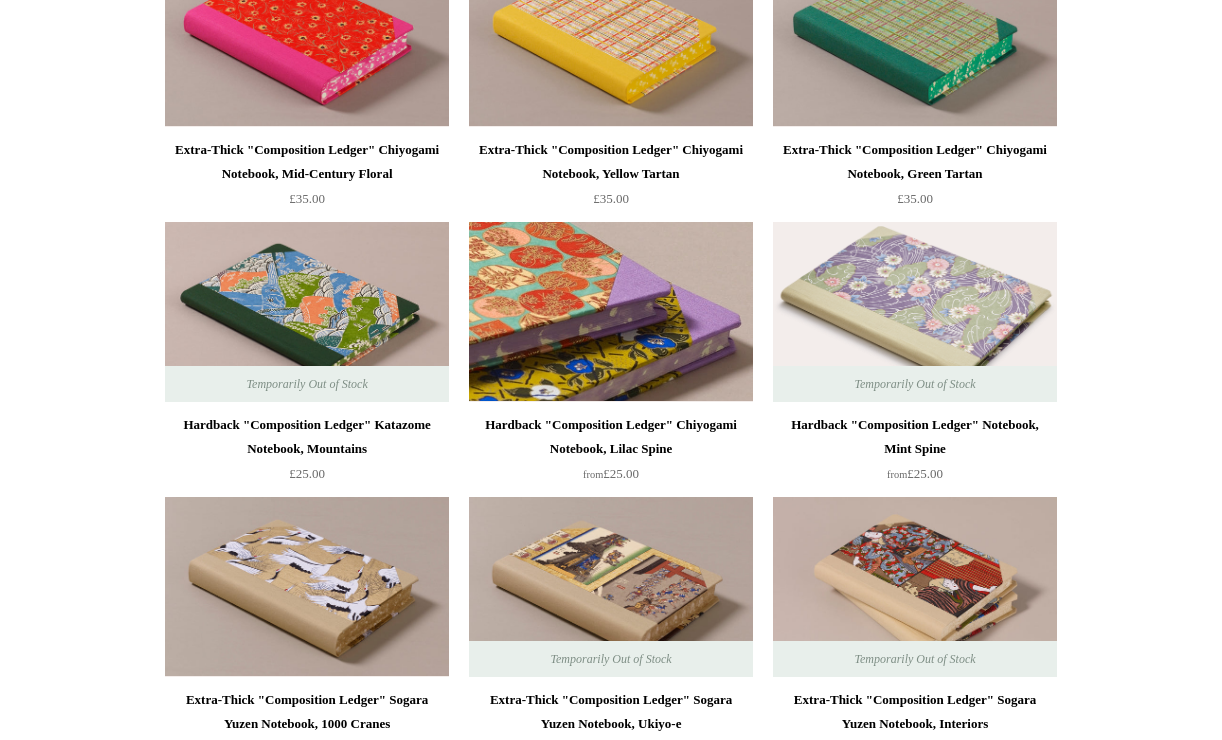 scroll, scrollTop: 3067, scrollLeft: 0, axis: vertical 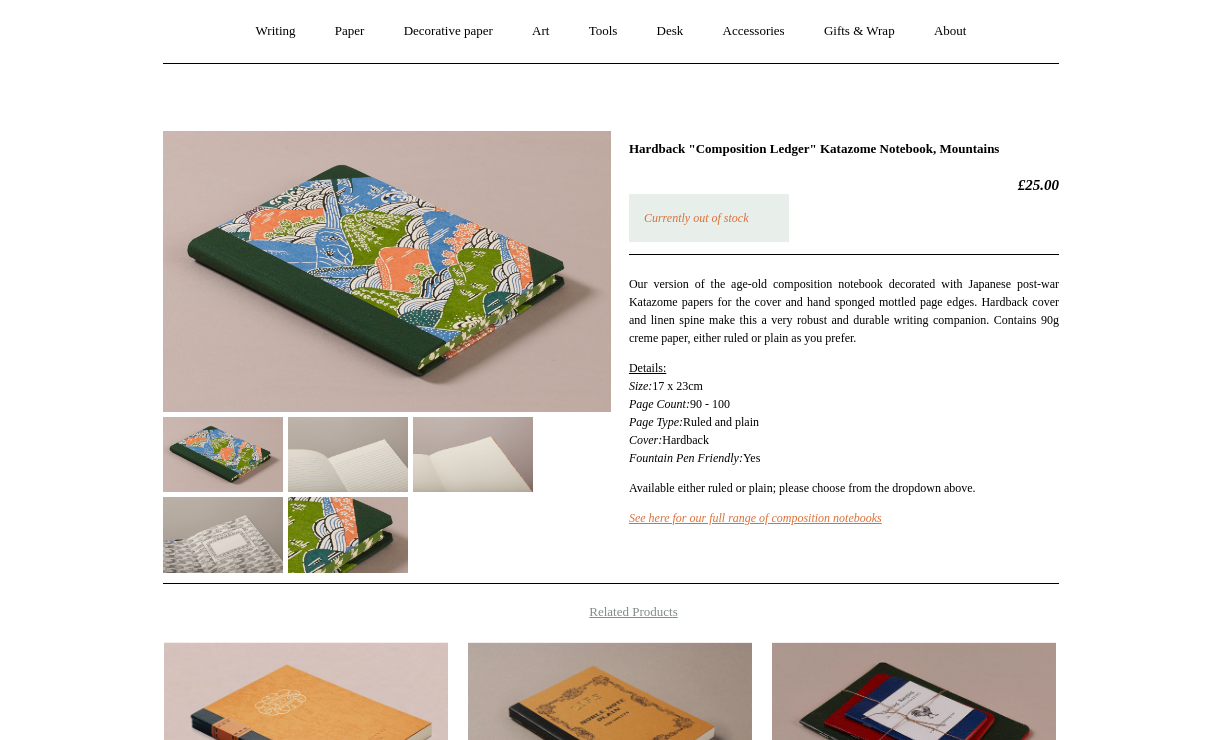 click at bounding box center (348, 454) 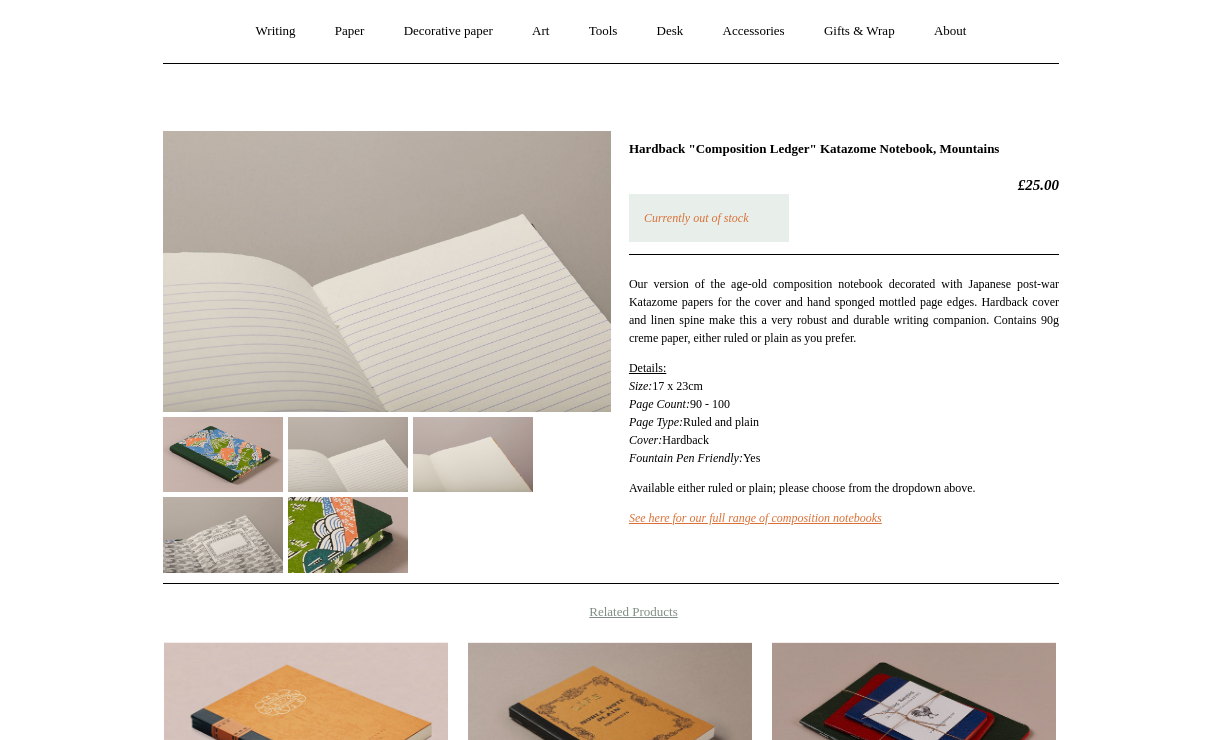 click at bounding box center (473, 454) 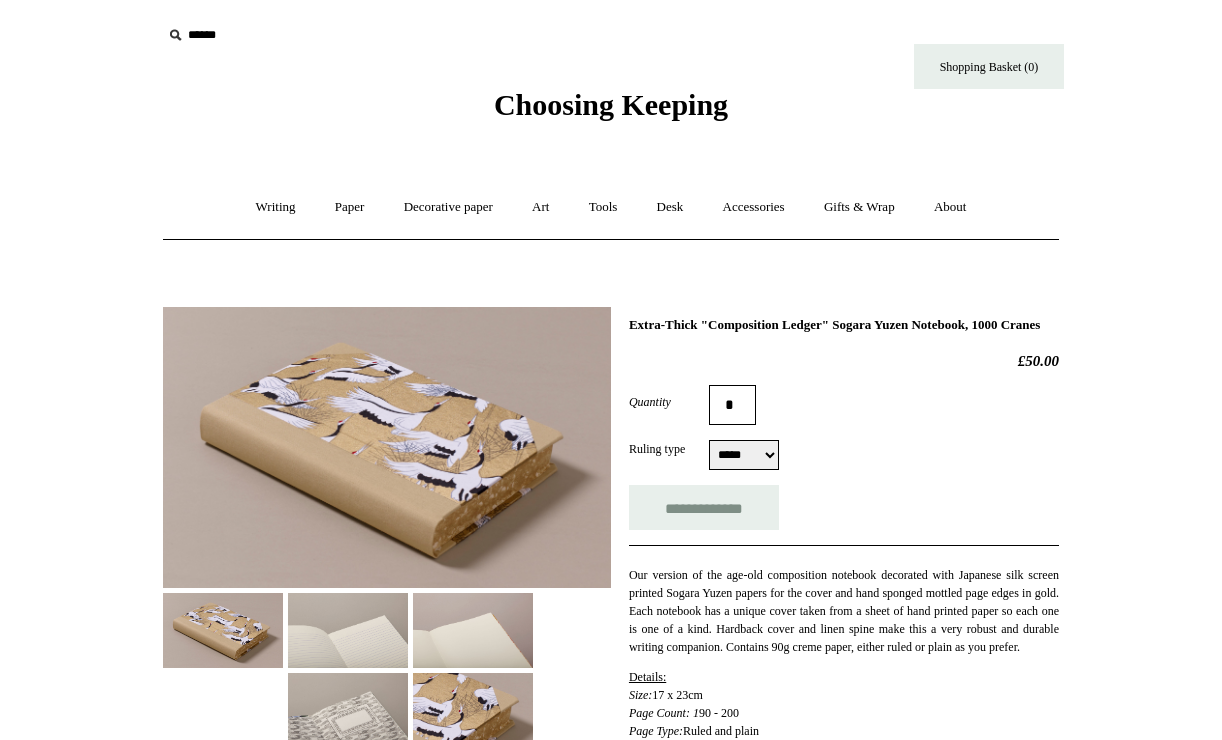 scroll, scrollTop: 0, scrollLeft: 0, axis: both 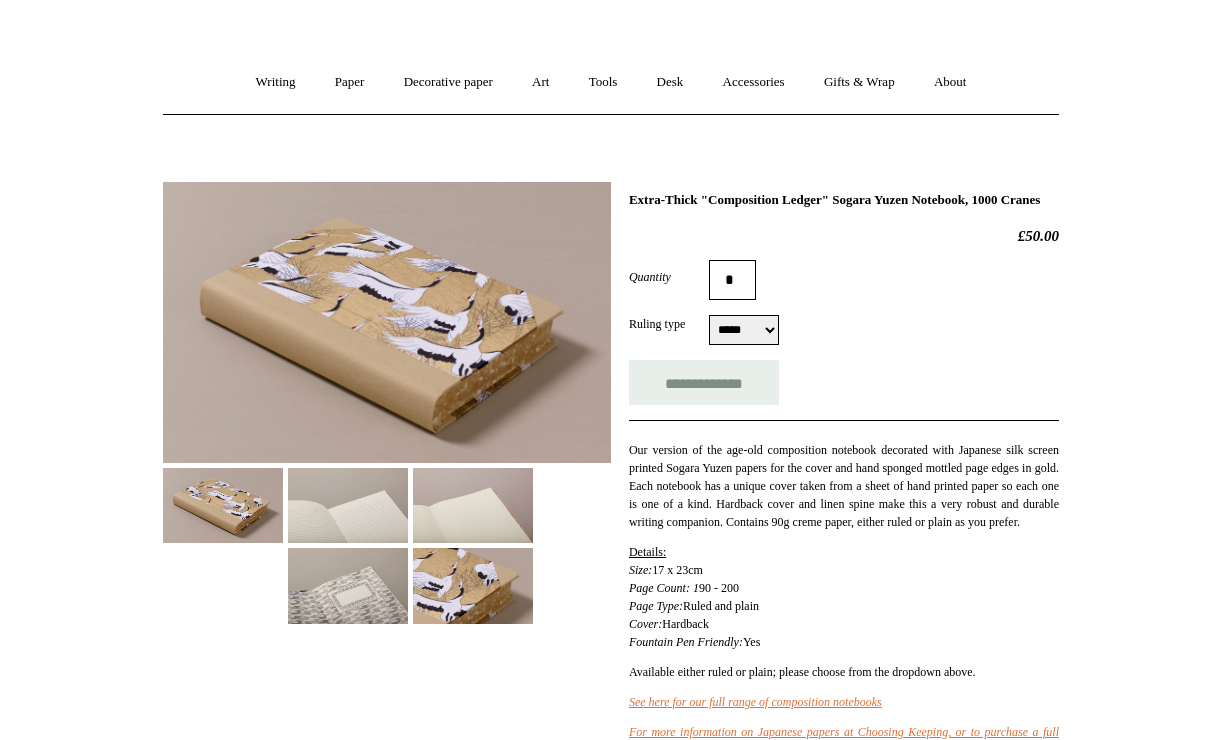 click at bounding box center [387, 395] 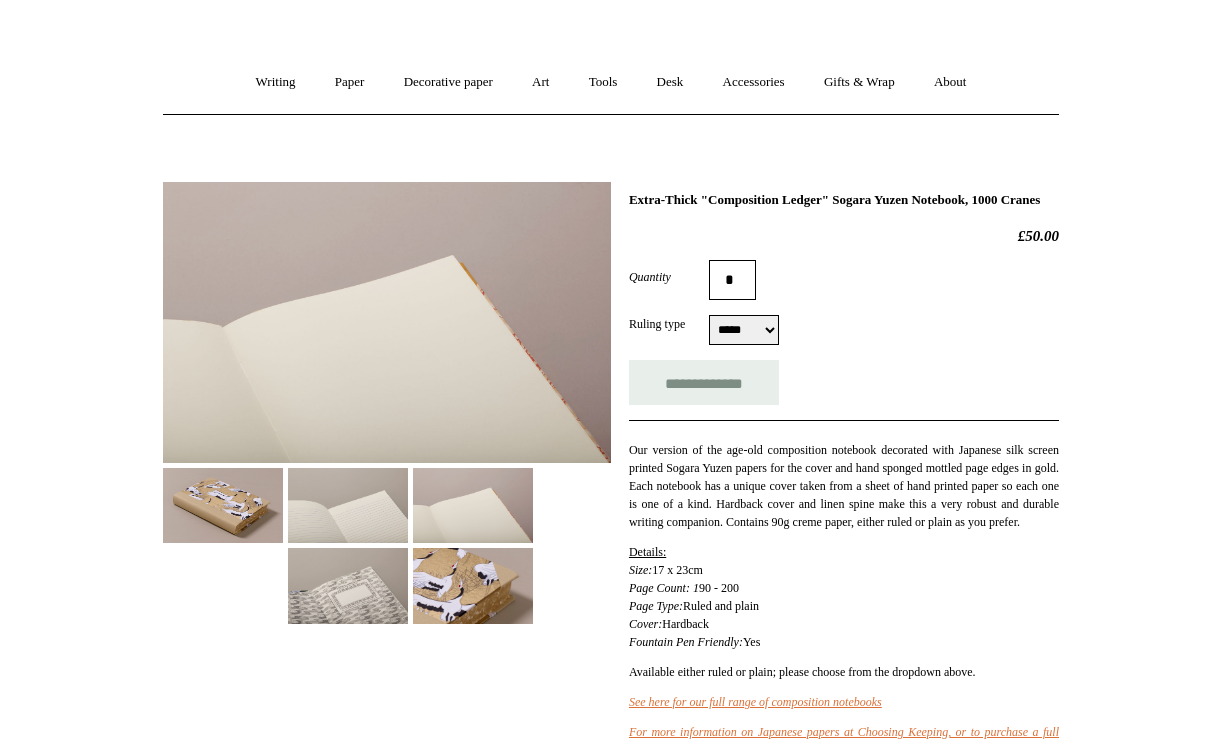 click at bounding box center [223, 505] 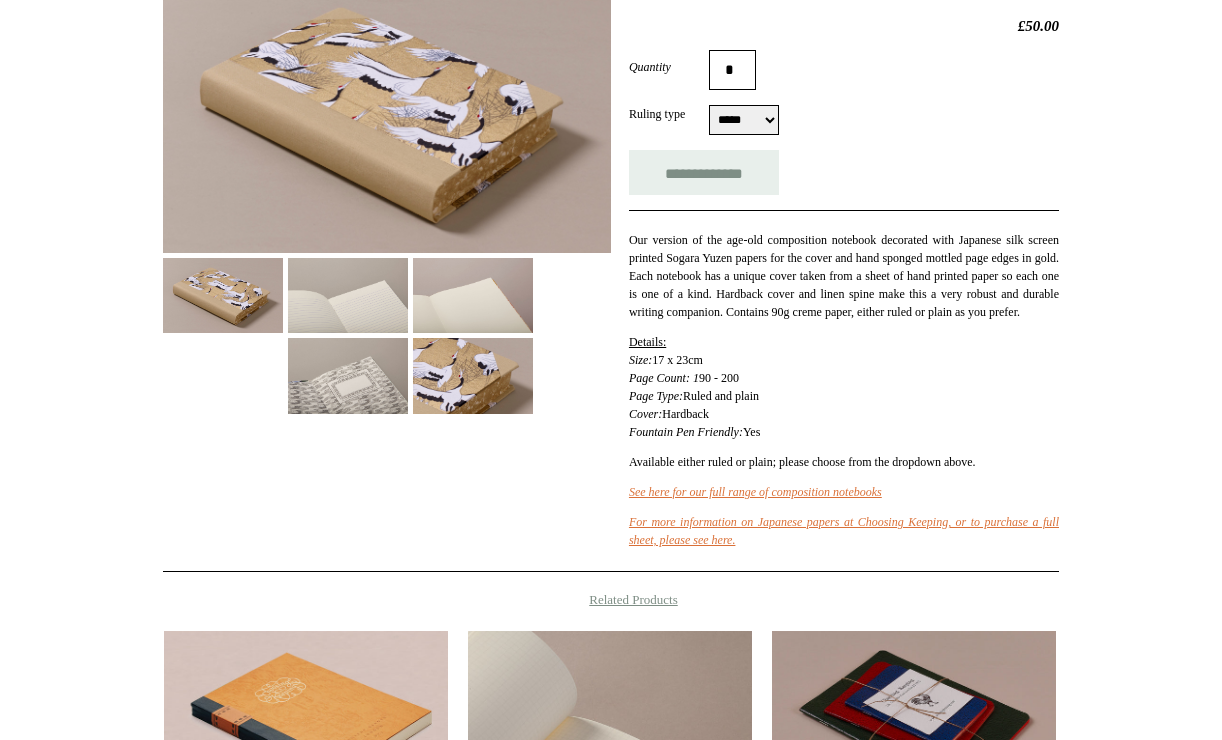 scroll, scrollTop: 0, scrollLeft: 0, axis: both 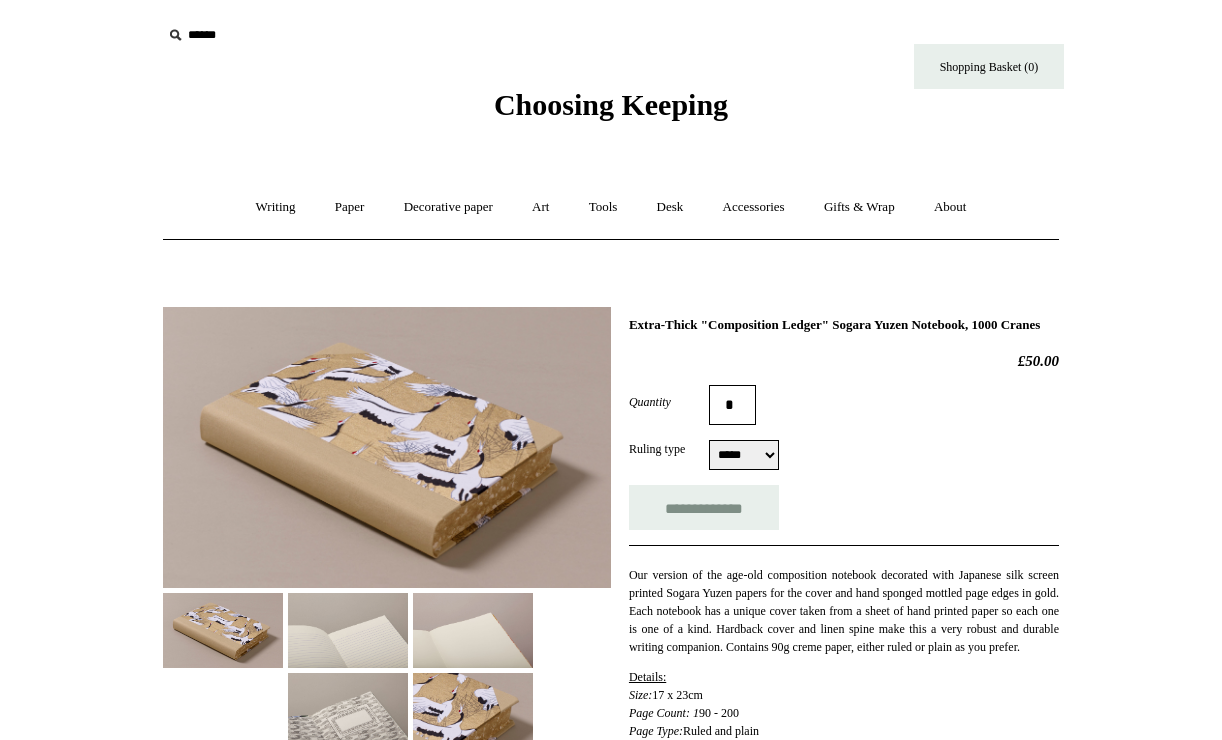 click on "Choosing Keeping" at bounding box center (611, 104) 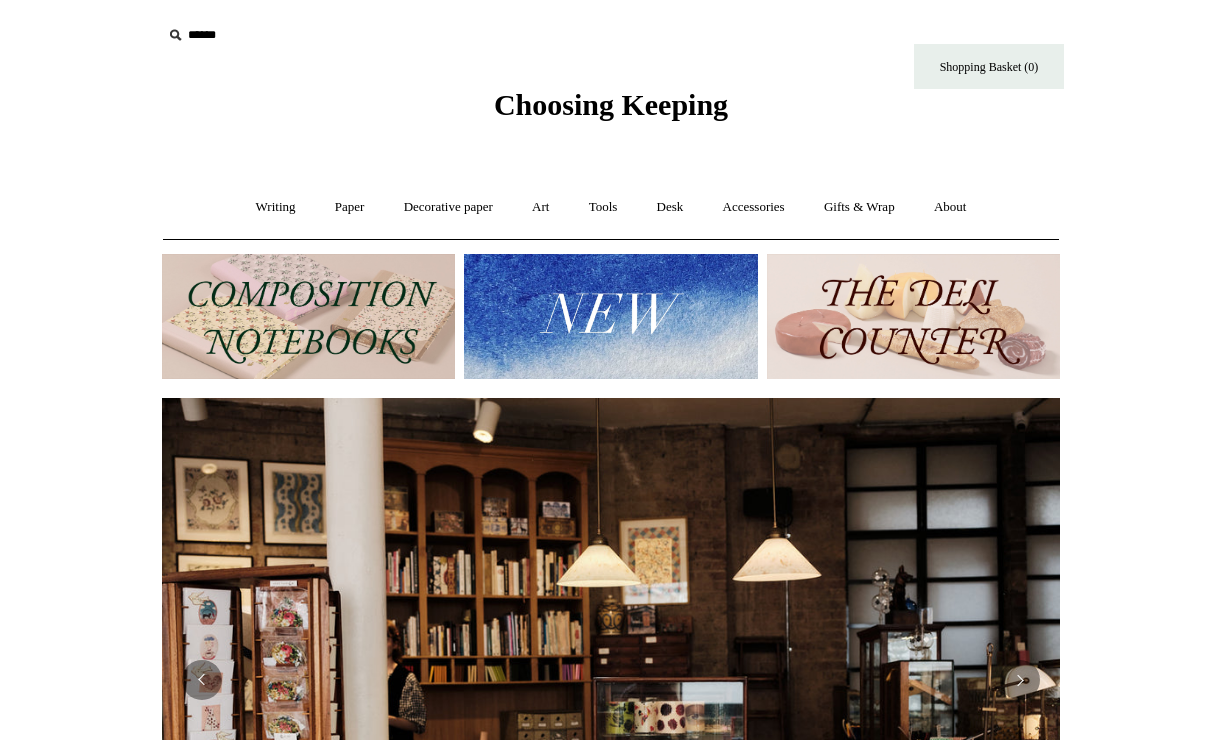 scroll, scrollTop: 0, scrollLeft: 0, axis: both 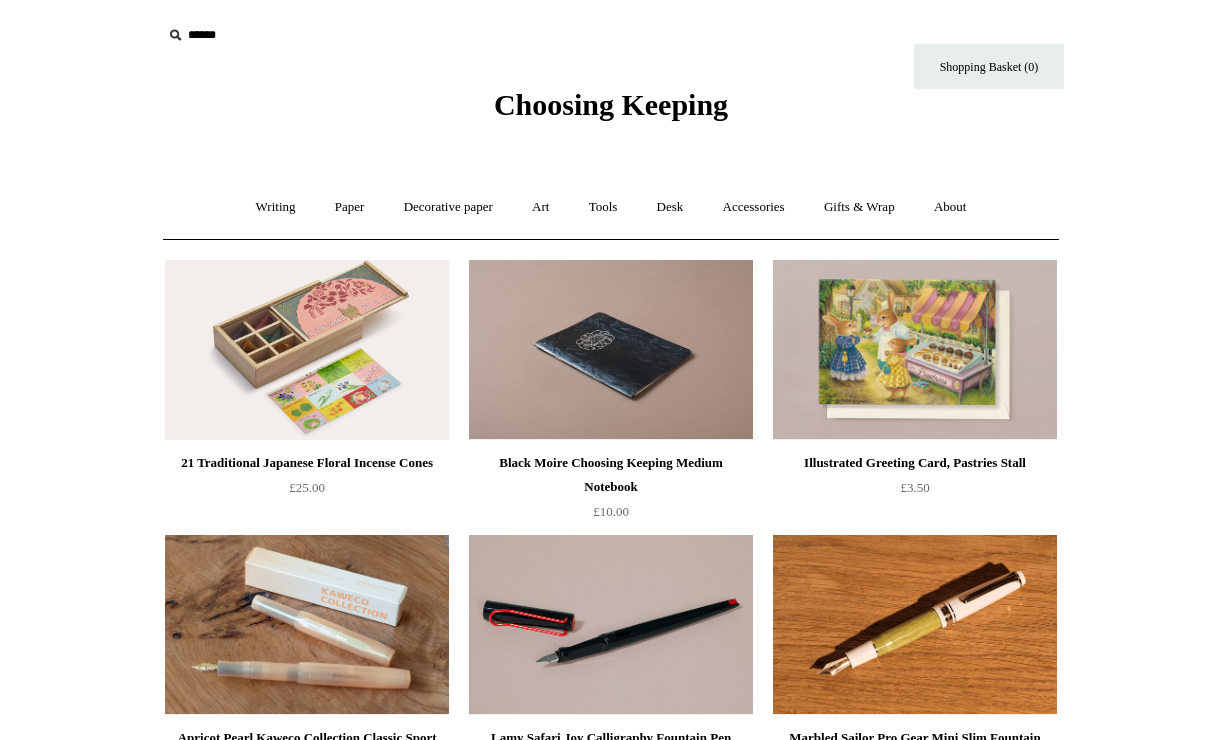 click on "Choosing Keeping" at bounding box center [611, 104] 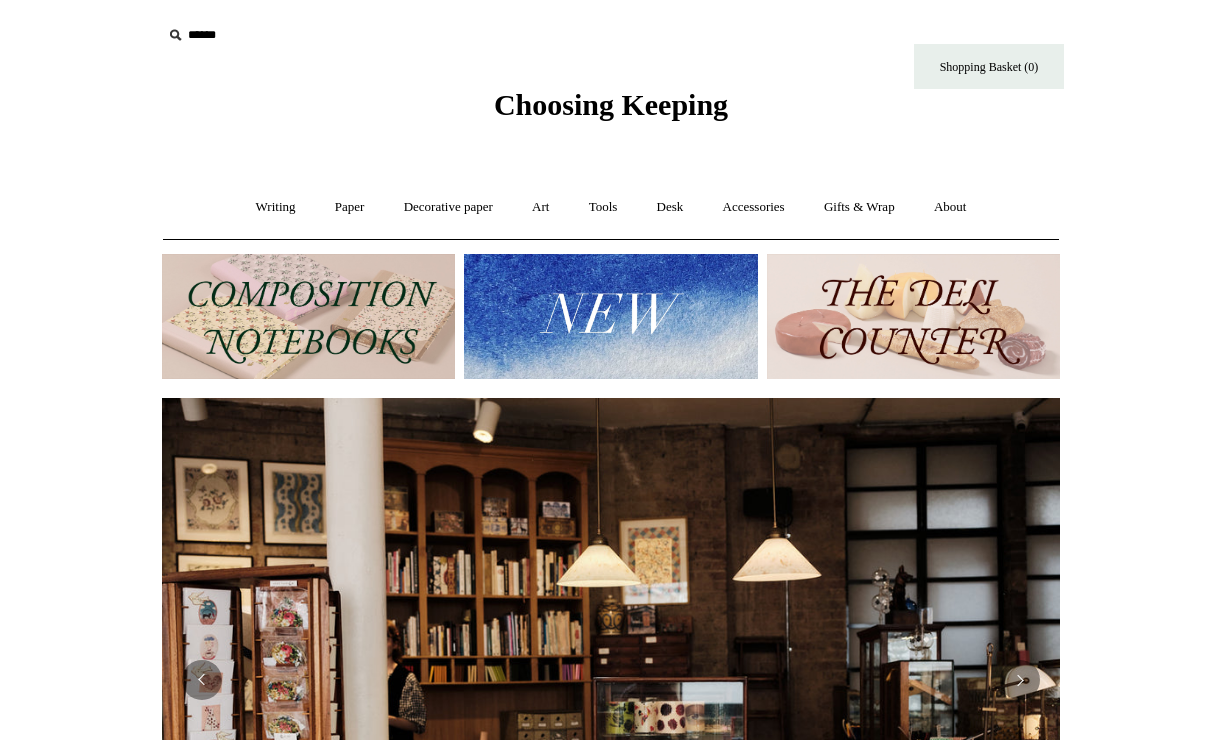 scroll, scrollTop: 0, scrollLeft: 0, axis: both 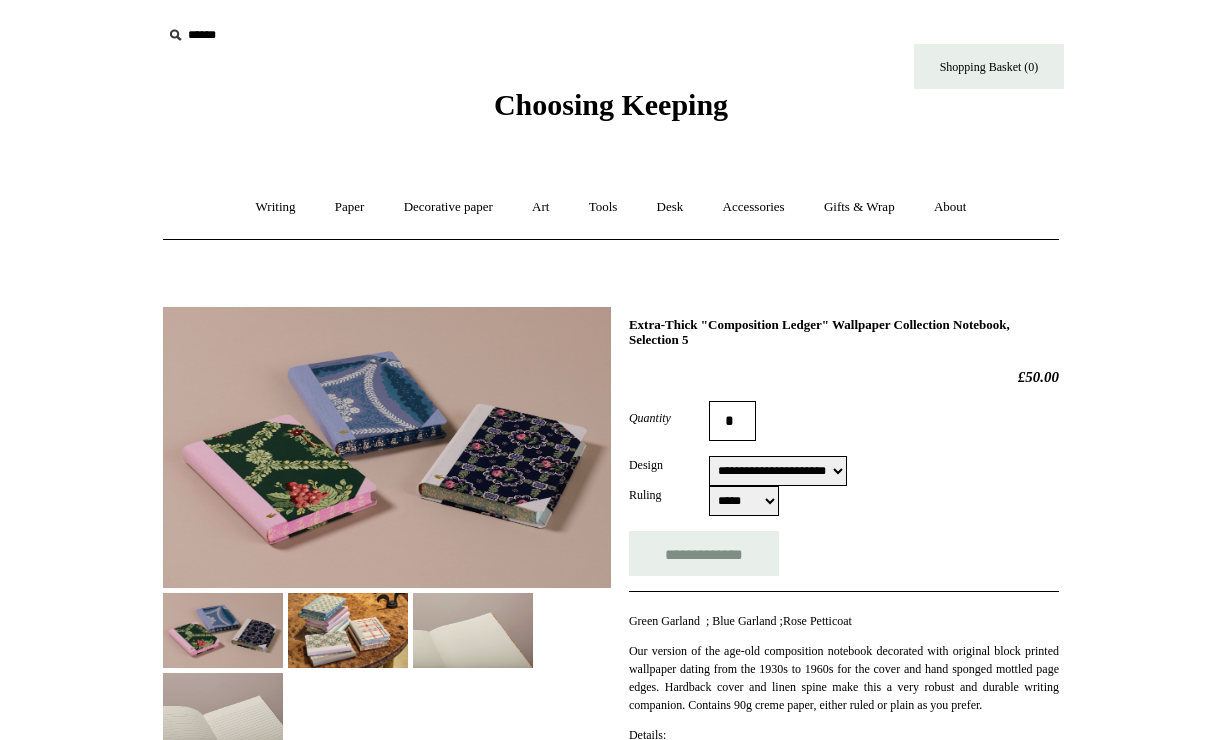 click on "**********" at bounding box center [778, 471] 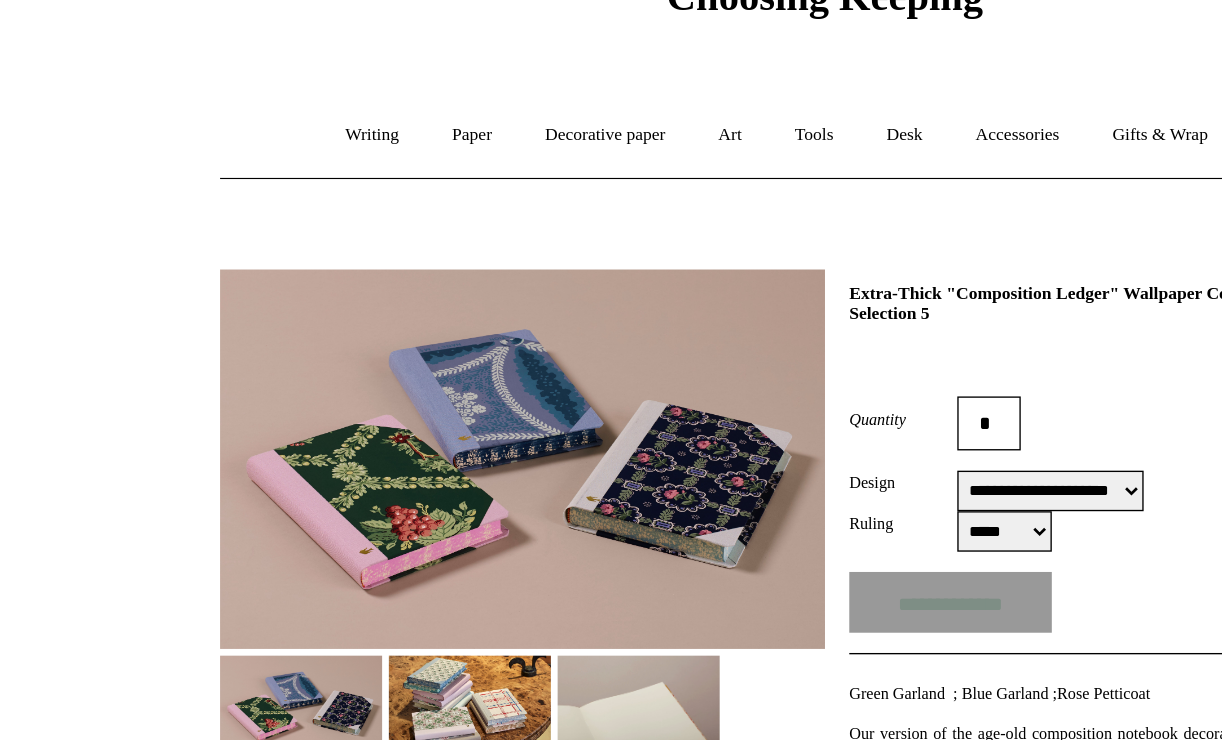 click on "**********" at bounding box center (778, 471) 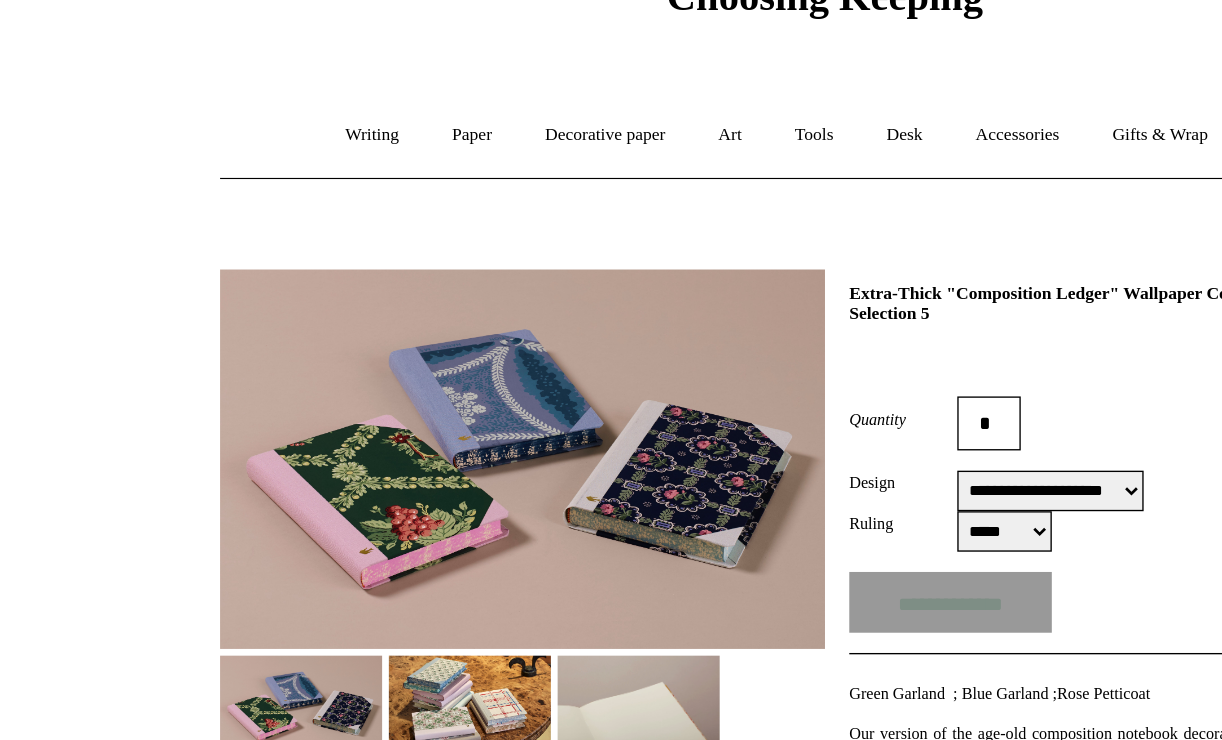 click on "**********" at bounding box center (778, 471) 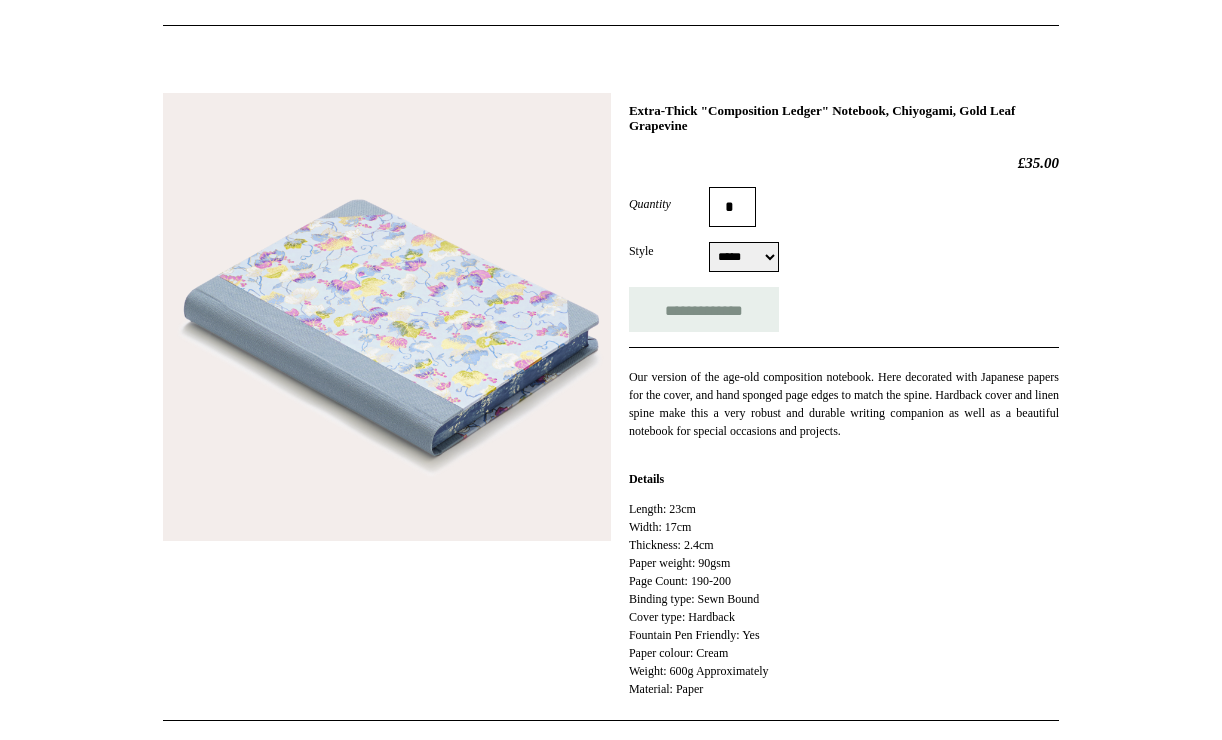 scroll, scrollTop: 228, scrollLeft: 0, axis: vertical 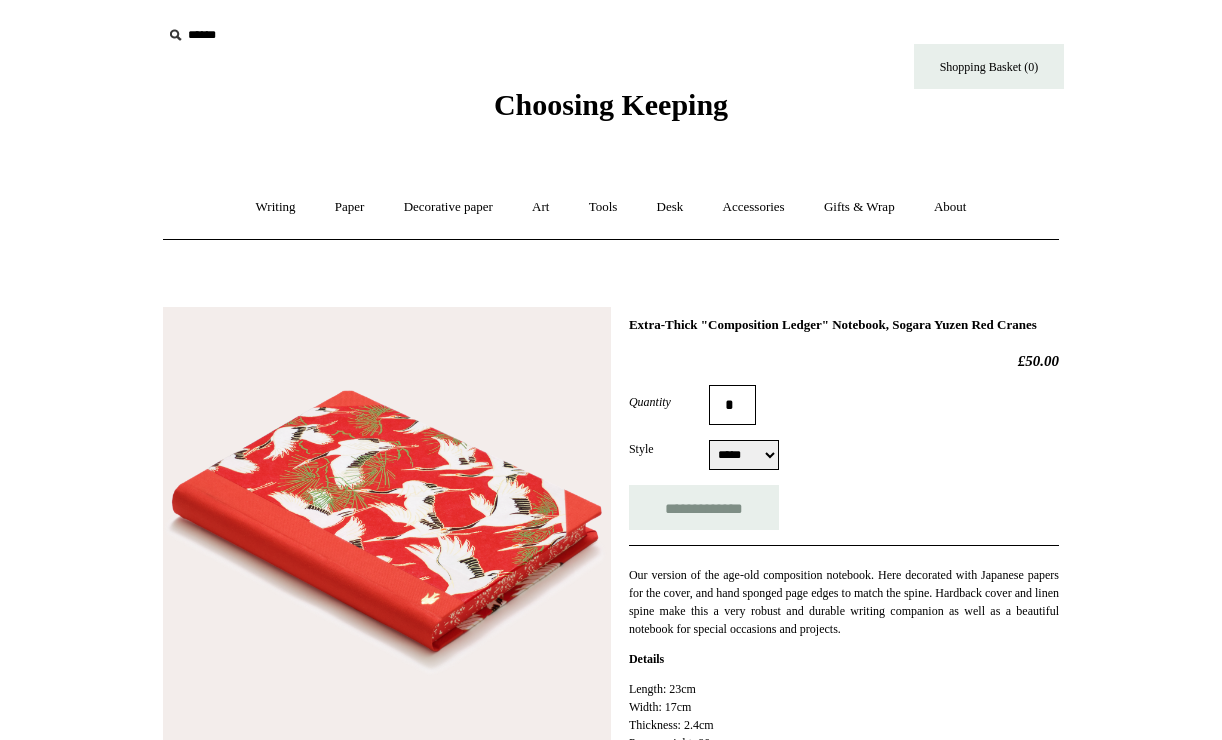 select on "*****" 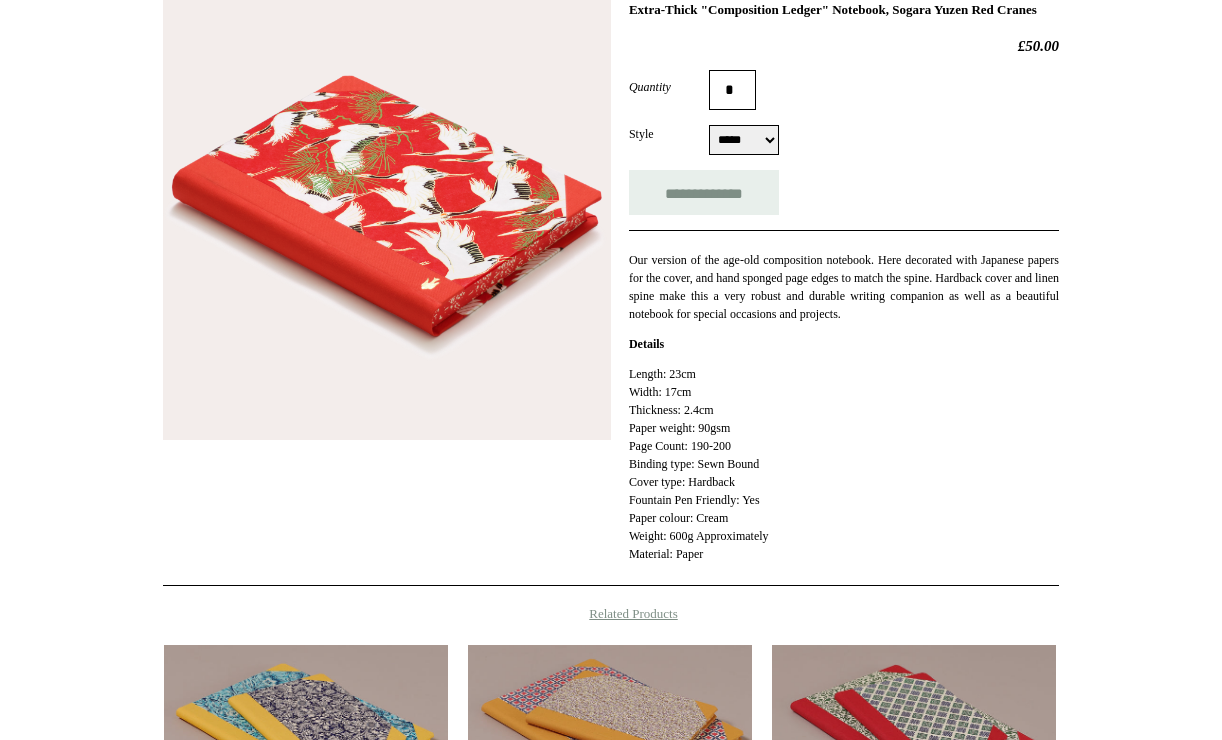 scroll, scrollTop: 327, scrollLeft: 0, axis: vertical 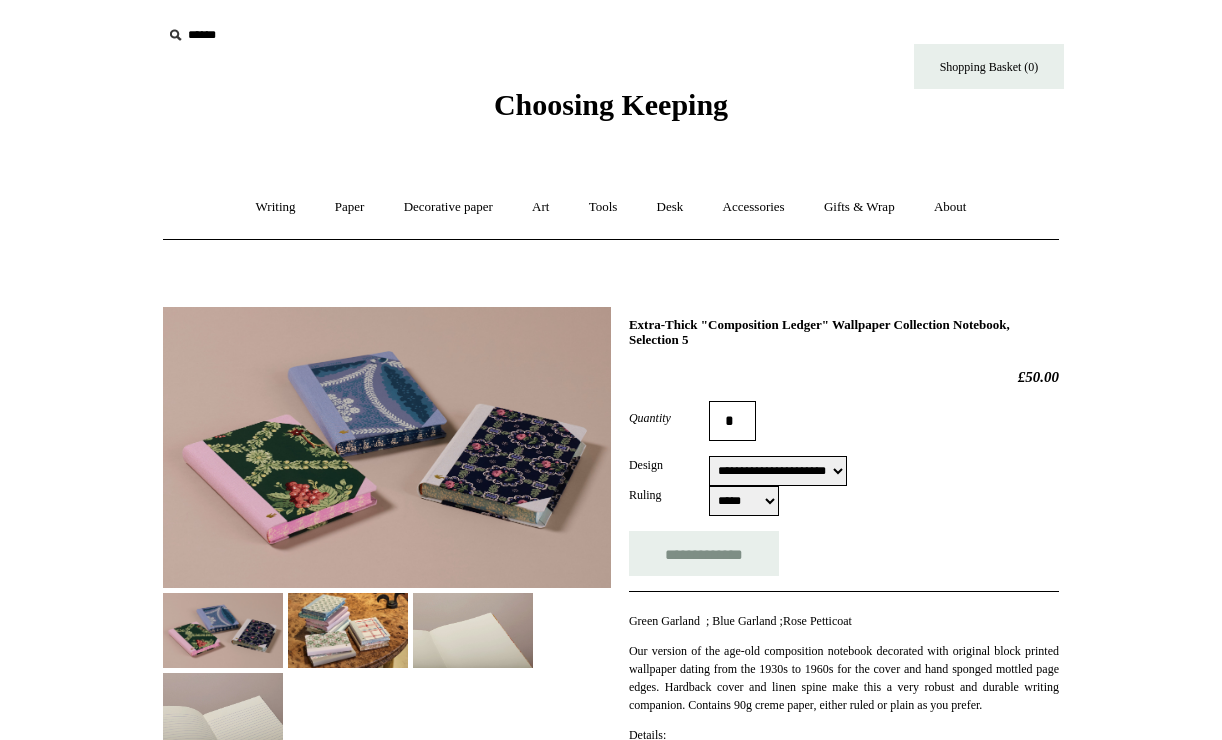 select on "**********" 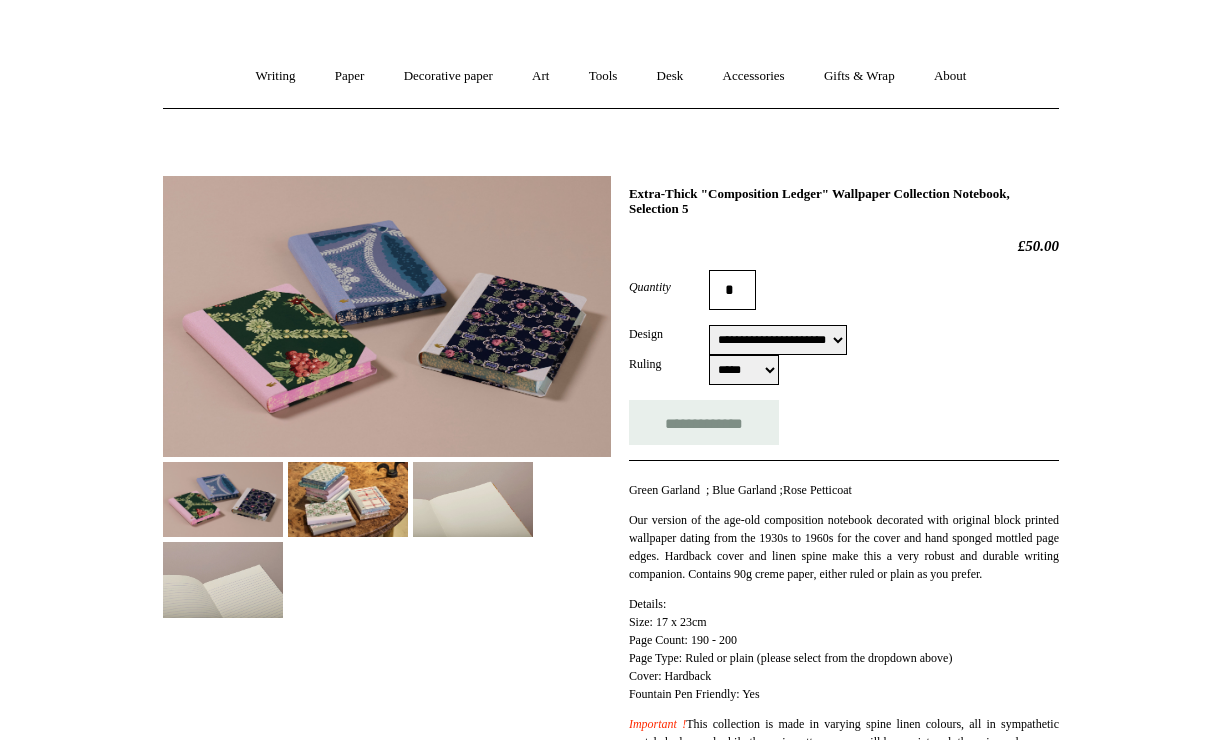 scroll, scrollTop: 133, scrollLeft: 0, axis: vertical 